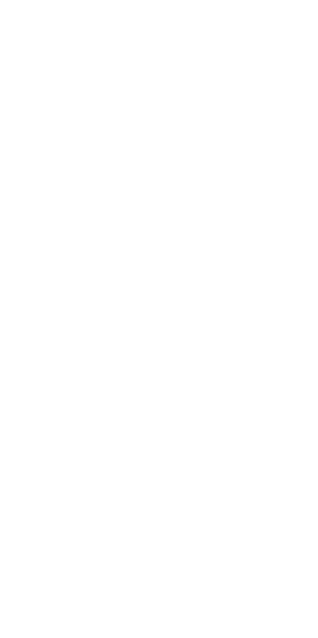scroll, scrollTop: 0, scrollLeft: 0, axis: both 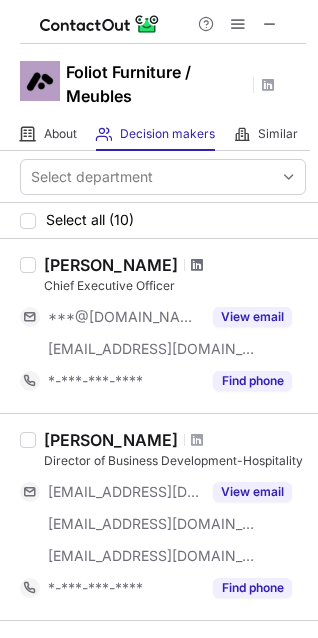 click at bounding box center [197, 265] 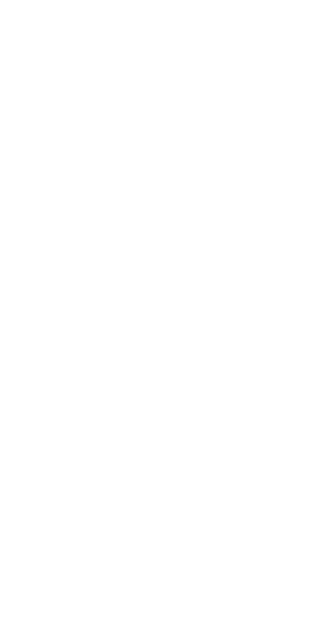 scroll, scrollTop: 0, scrollLeft: 0, axis: both 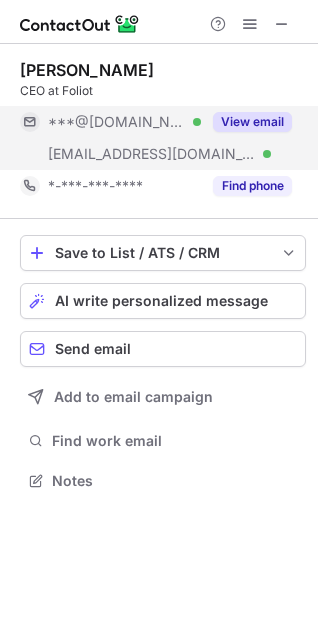 click on "View email" at bounding box center (252, 122) 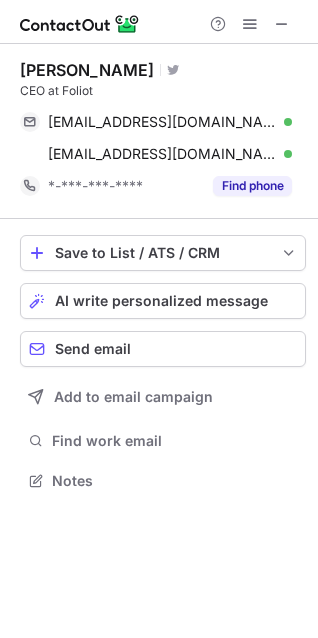 click on "CEO at Foliot" at bounding box center (163, 91) 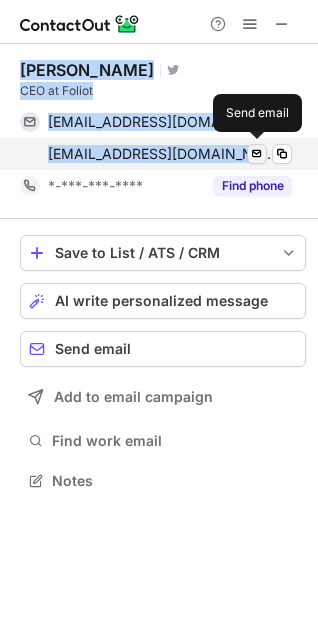 drag, startPoint x: 25, startPoint y: 55, endPoint x: 247, endPoint y: 153, distance: 242.6685 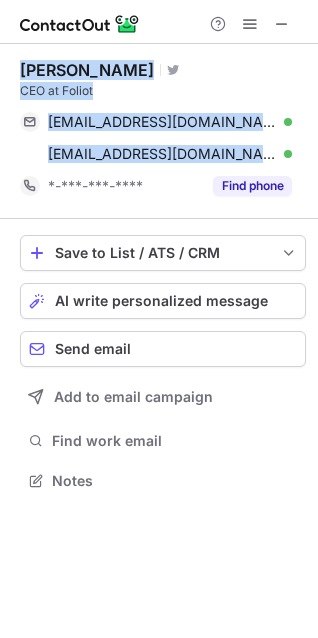 copy on "Philip Giffard Visit Twitter profile CEO at Foliot pgiffard11@hotmail.com Verified Send email Copy pgiffard@foliot.com Verified" 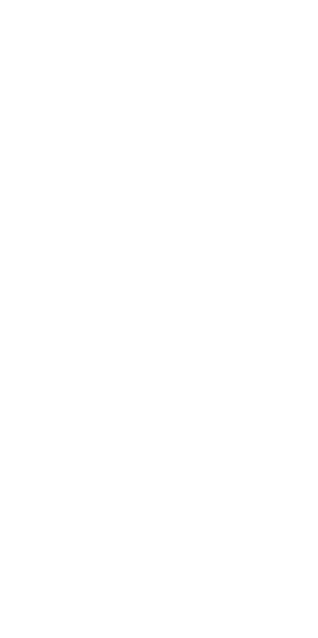 scroll, scrollTop: 0, scrollLeft: 0, axis: both 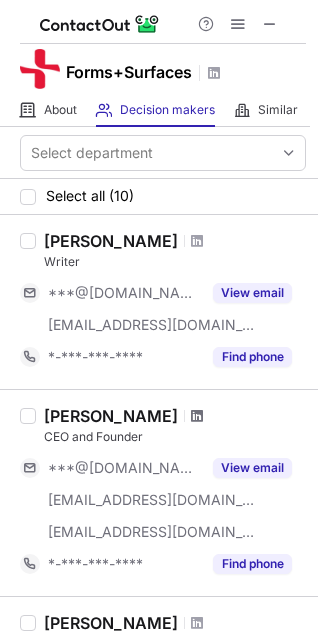 click at bounding box center (197, 416) 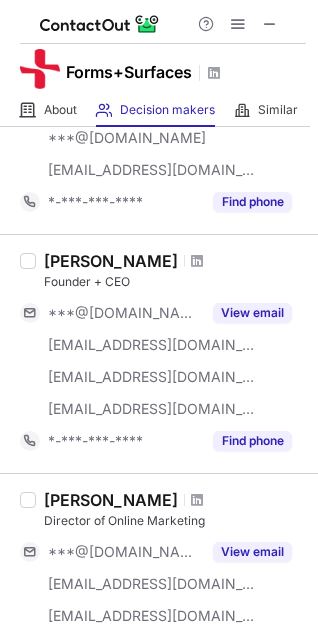 scroll, scrollTop: 1400, scrollLeft: 0, axis: vertical 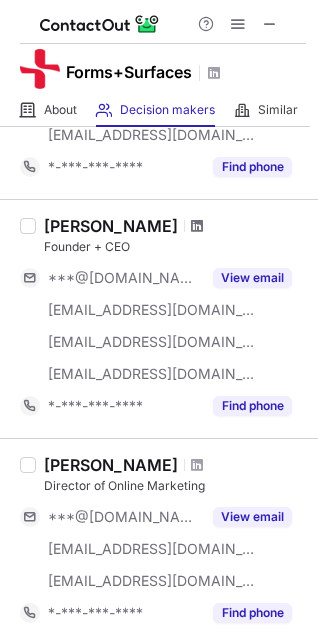 click at bounding box center [197, 226] 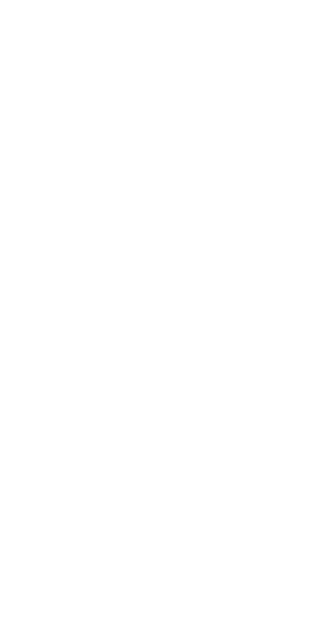 scroll, scrollTop: 0, scrollLeft: 0, axis: both 